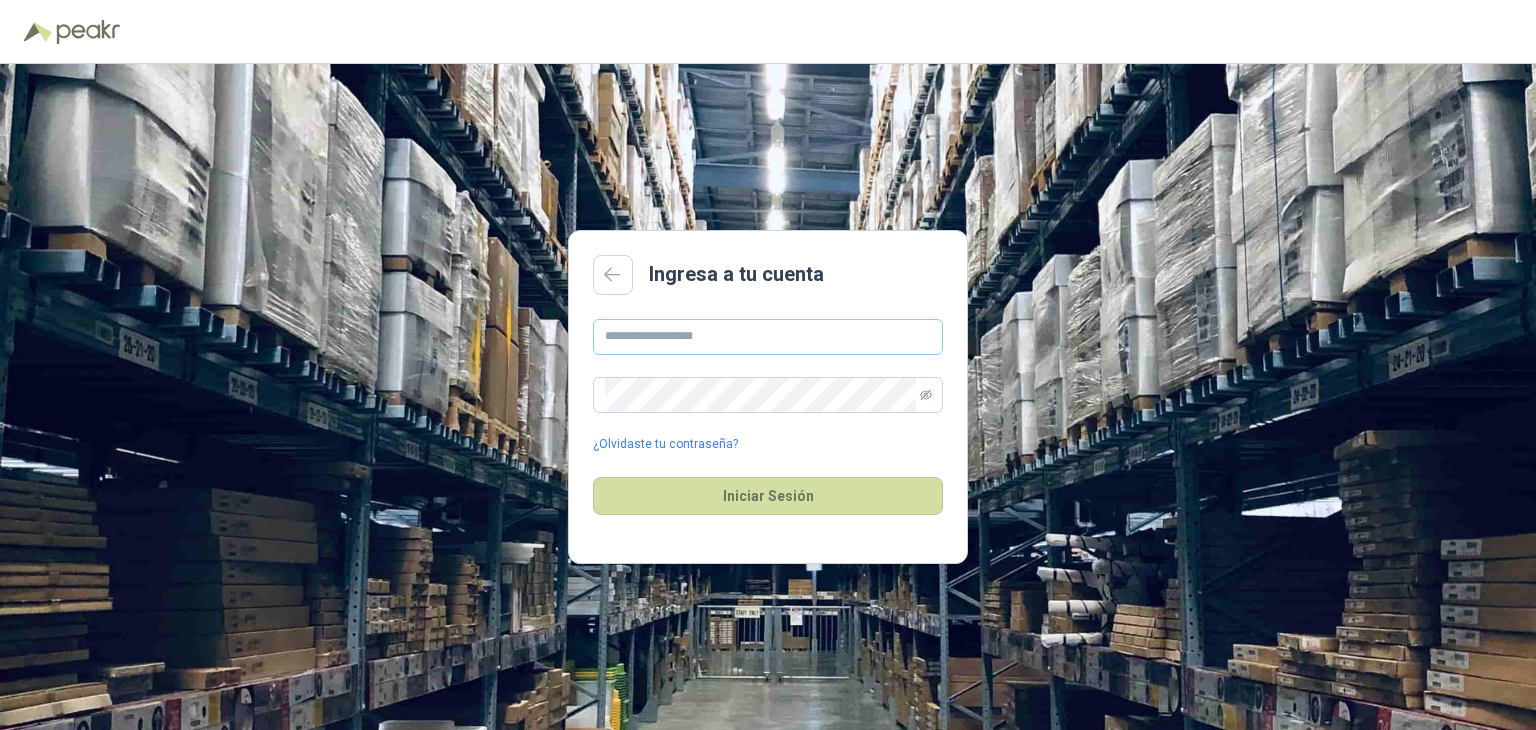 scroll, scrollTop: 0, scrollLeft: 0, axis: both 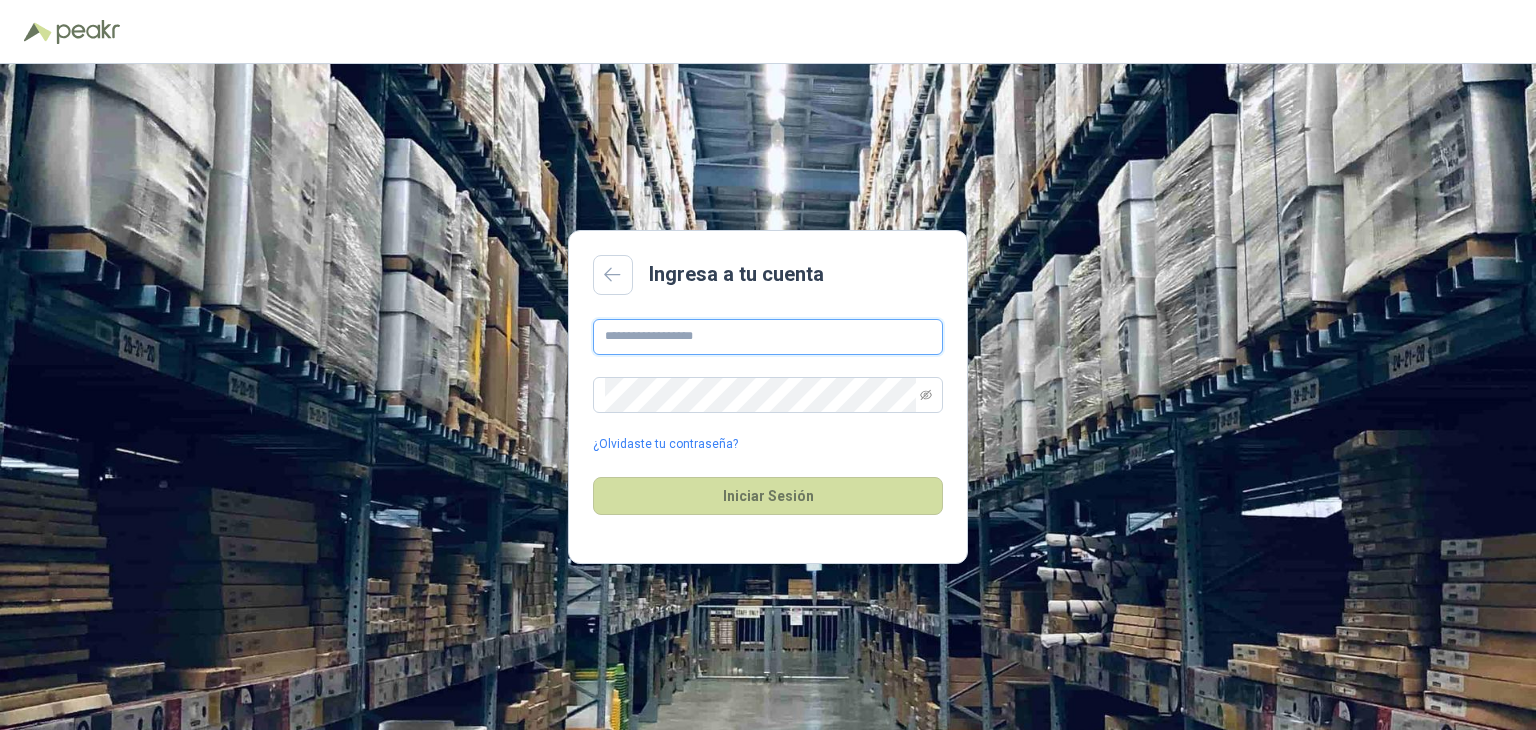 click at bounding box center [768, 337] 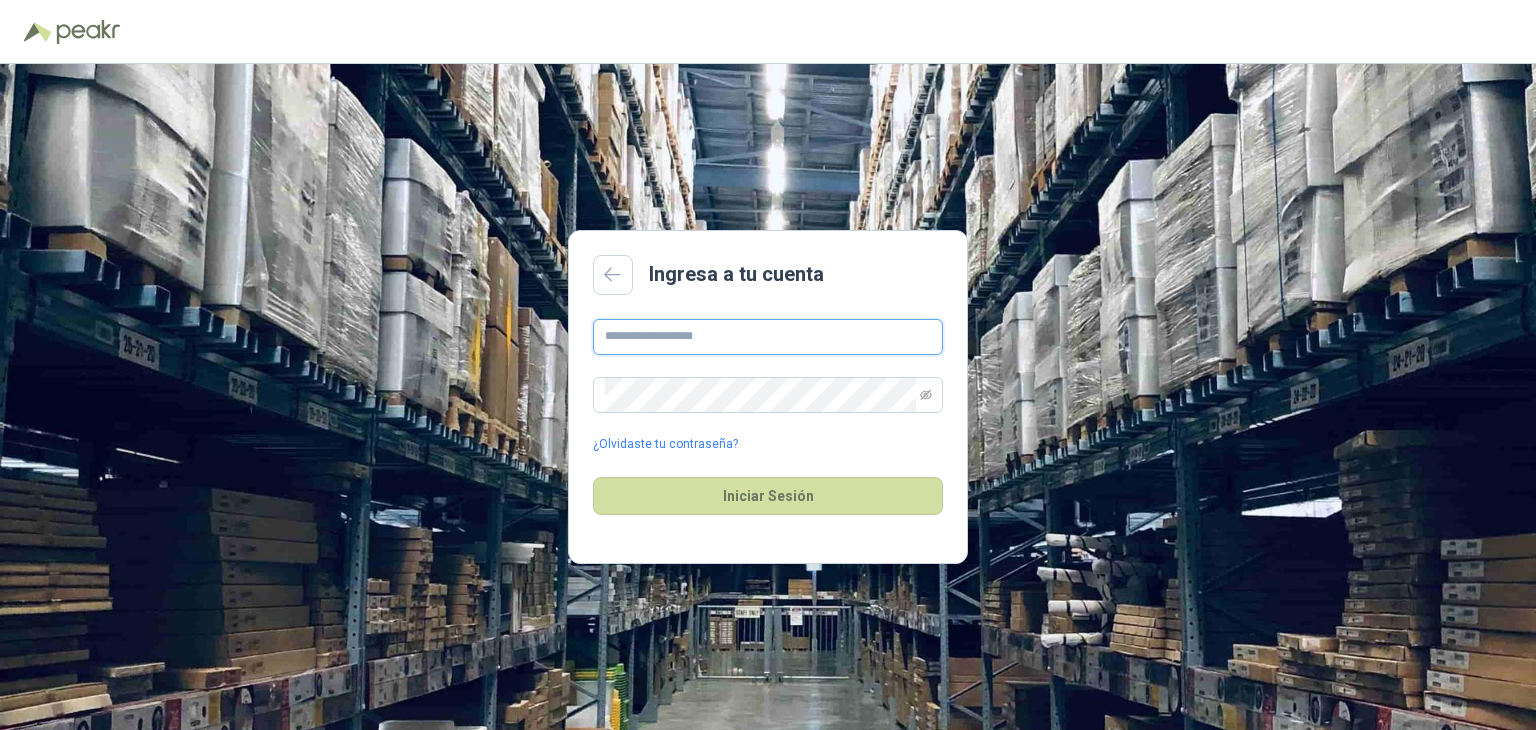 type on "**********" 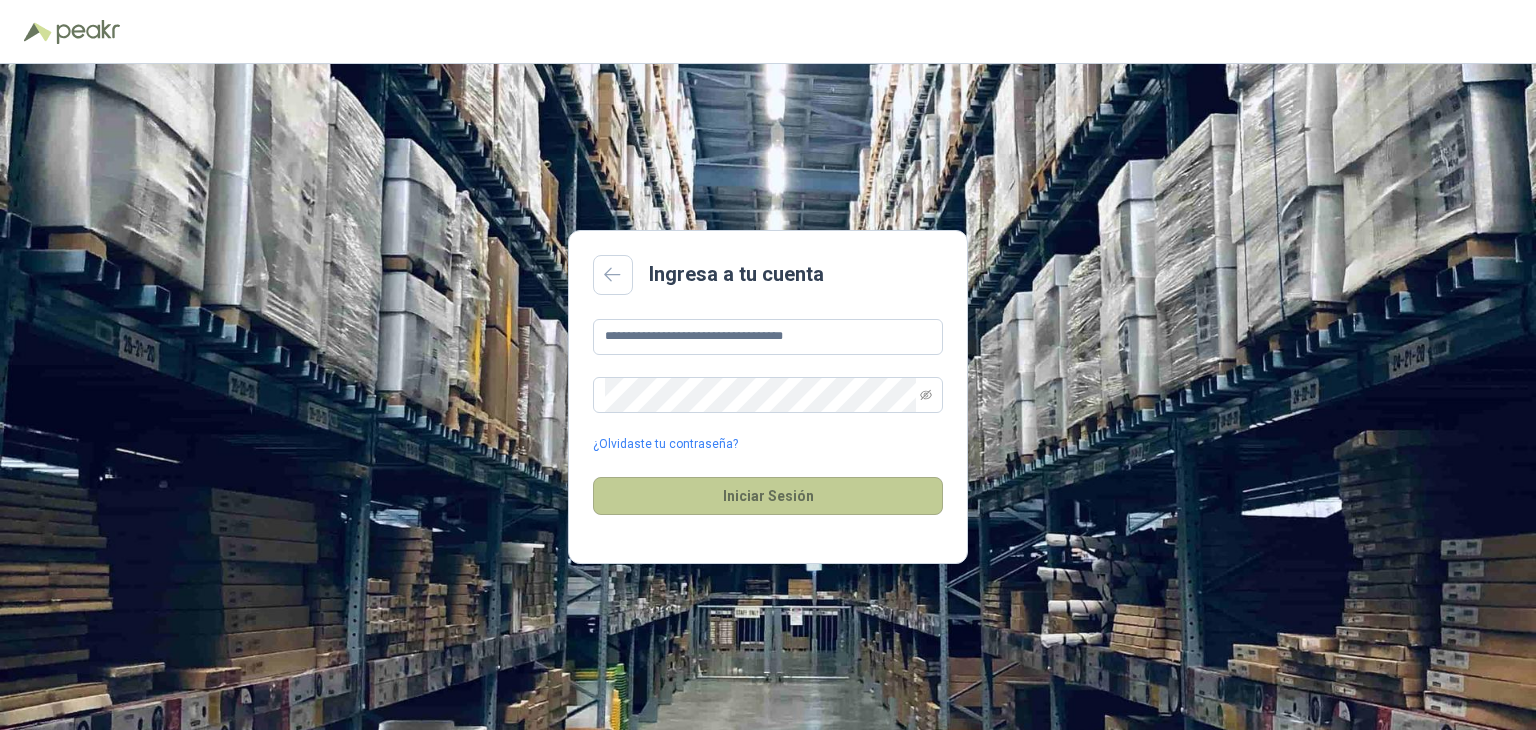 click on "Iniciar Sesión" at bounding box center (768, 496) 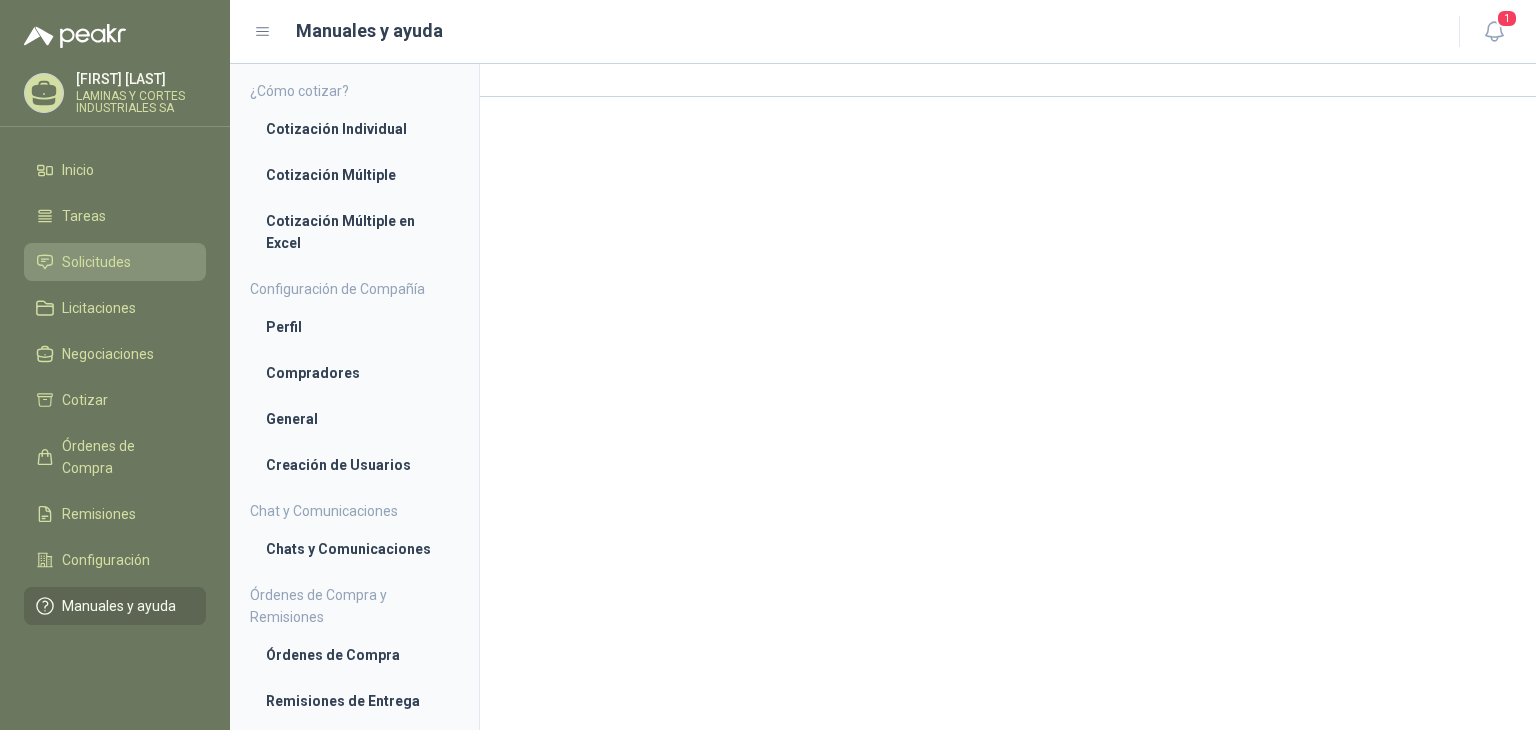 click on "Solicitudes" at bounding box center [96, 262] 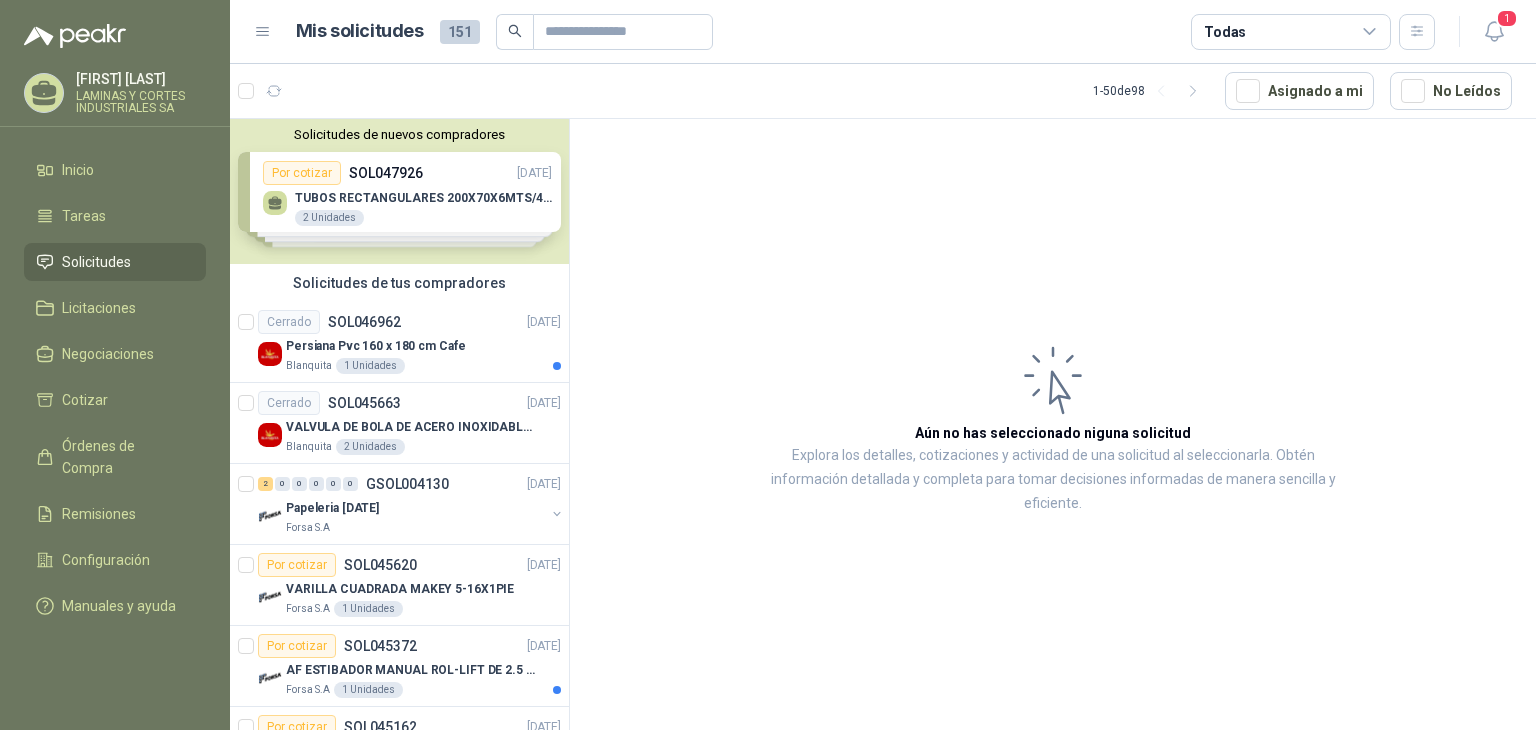 click on "Solicitudes de nuevos compradores Por cotizar SOL047926 [DATE] TUBOS RECTANGULARES 200X70X6MTS/4MM 2 Unidades Por cotizar SOL047904 [DATE] AMARRAS 40 CM PLASTICAS 200 Unidades Por cotizar SOL047897 [DATE] PEGATANQUE 40 Unidades Por cotizar SOL047891 [DATE] BOMBILLO LED GLOBO RGB16 3W ECOLED CONTROL REMOTO 40 Unidades ¿Quieres recibir cientos de solicitudes de compra como estas todos los días? Agenda una reunión" at bounding box center [399, 191] 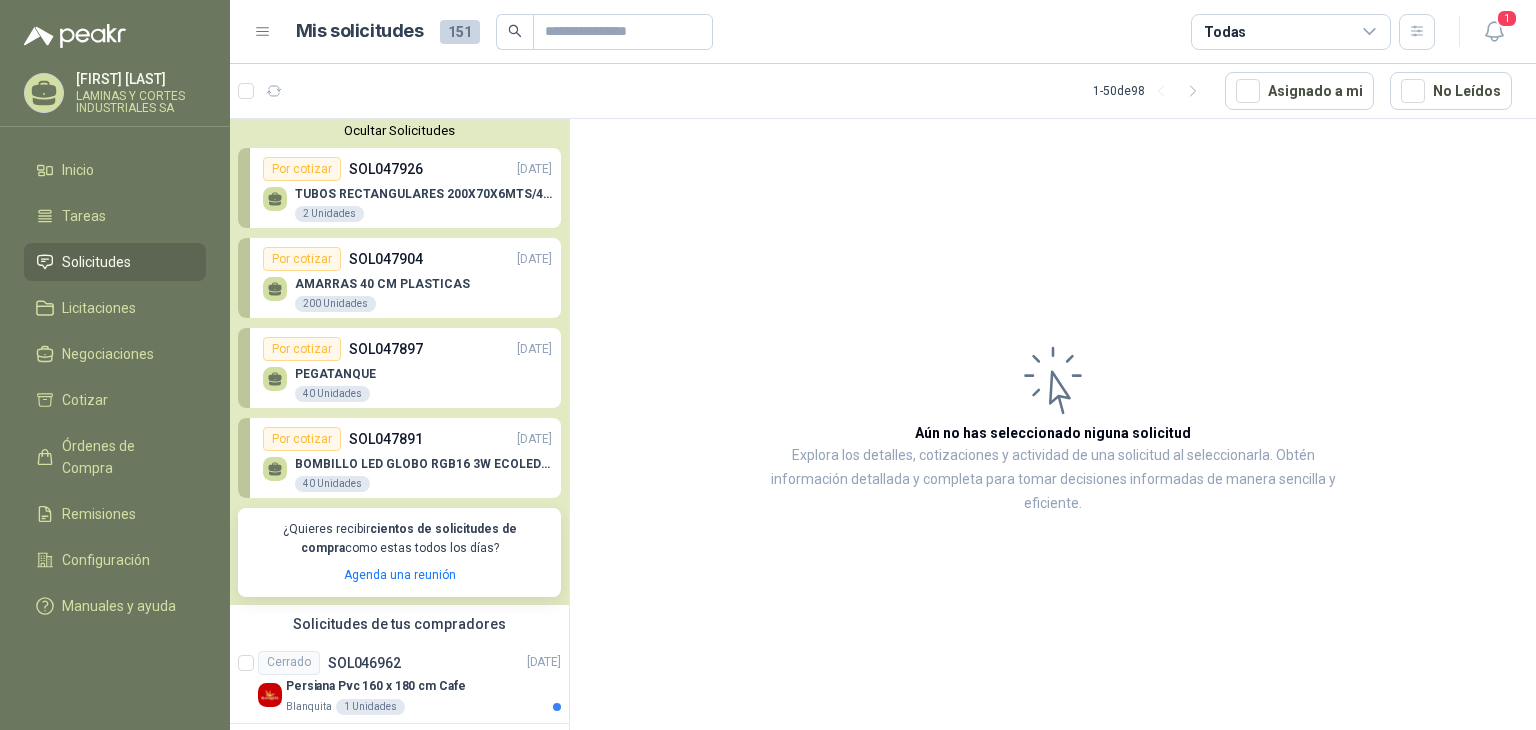 scroll, scrollTop: 0, scrollLeft: 0, axis: both 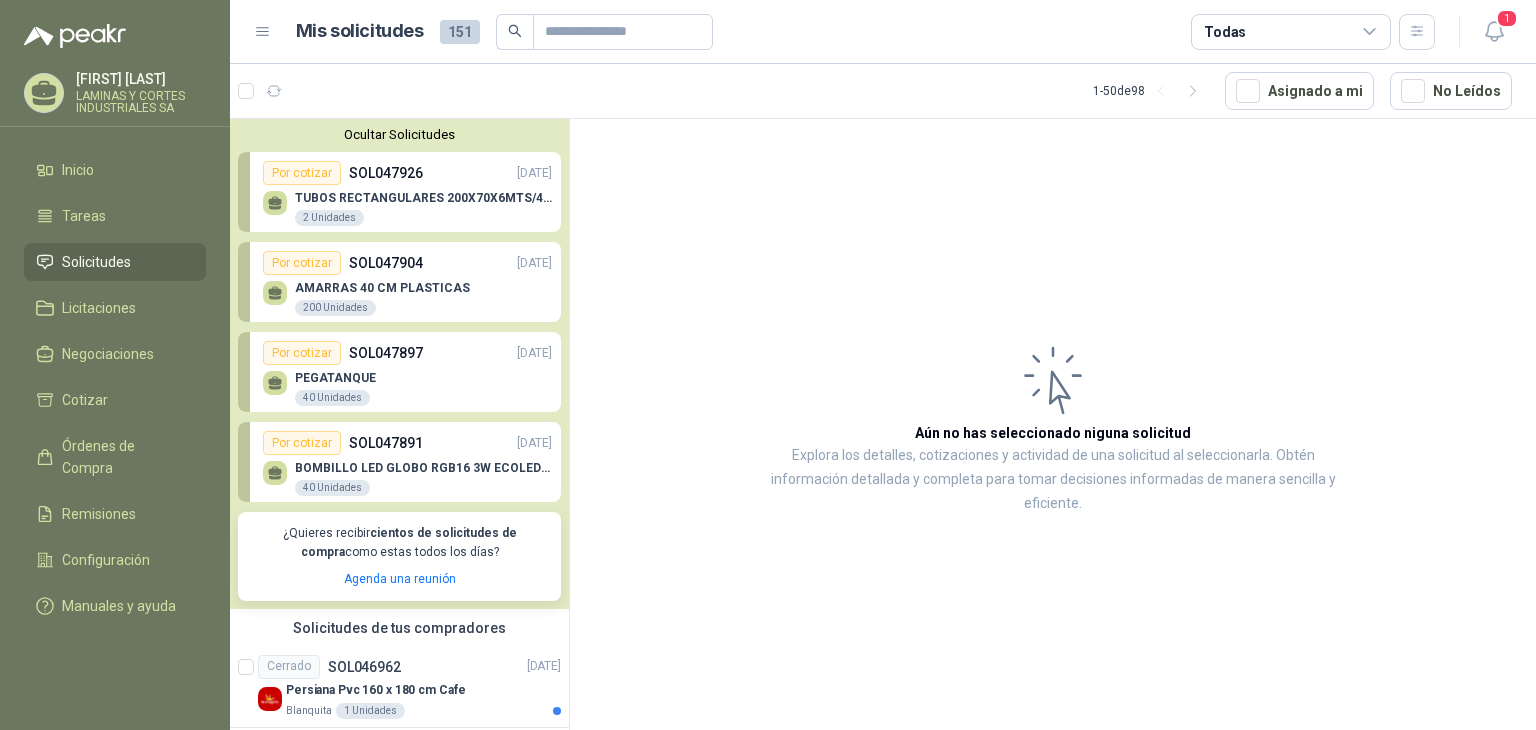 click on "BOMBILLO LED GLOBO RGB16 3W ECOLED CONTROL REMOTO 40   Unidades" at bounding box center (423, 479) 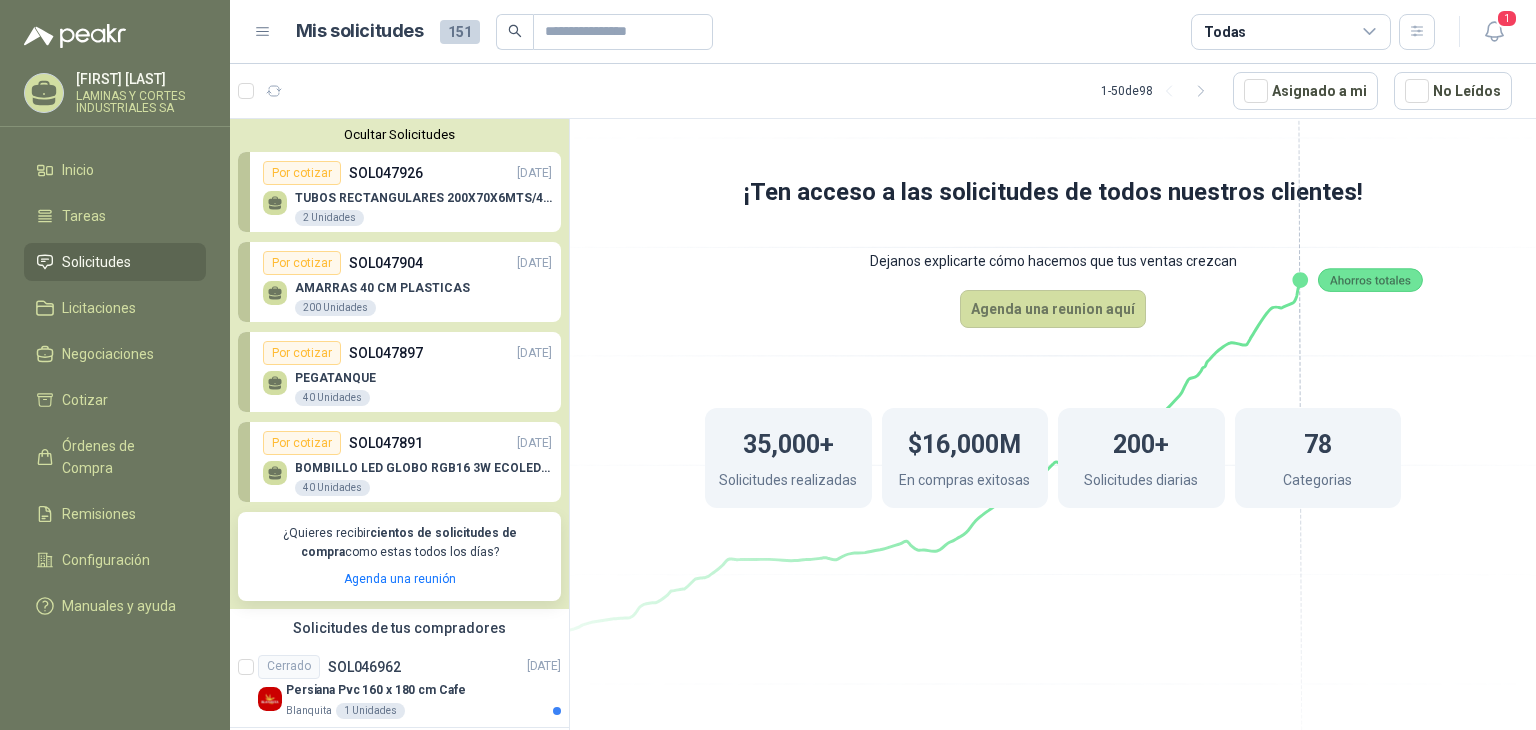 click on "BOMBILLO LED GLOBO RGB16 3W ECOLED CONTROL REMOTO" at bounding box center [423, 468] 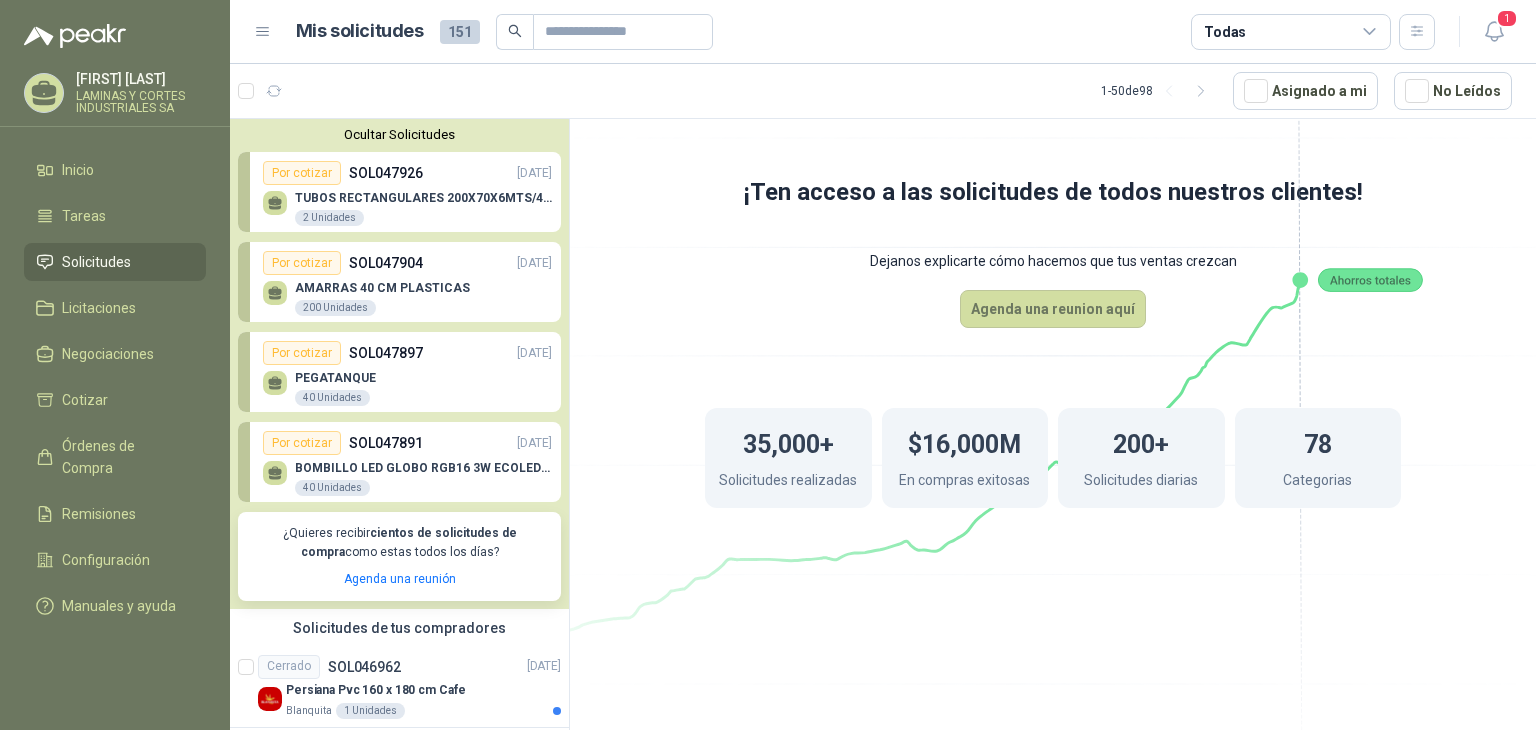 click on "40   Unidades" at bounding box center (332, 488) 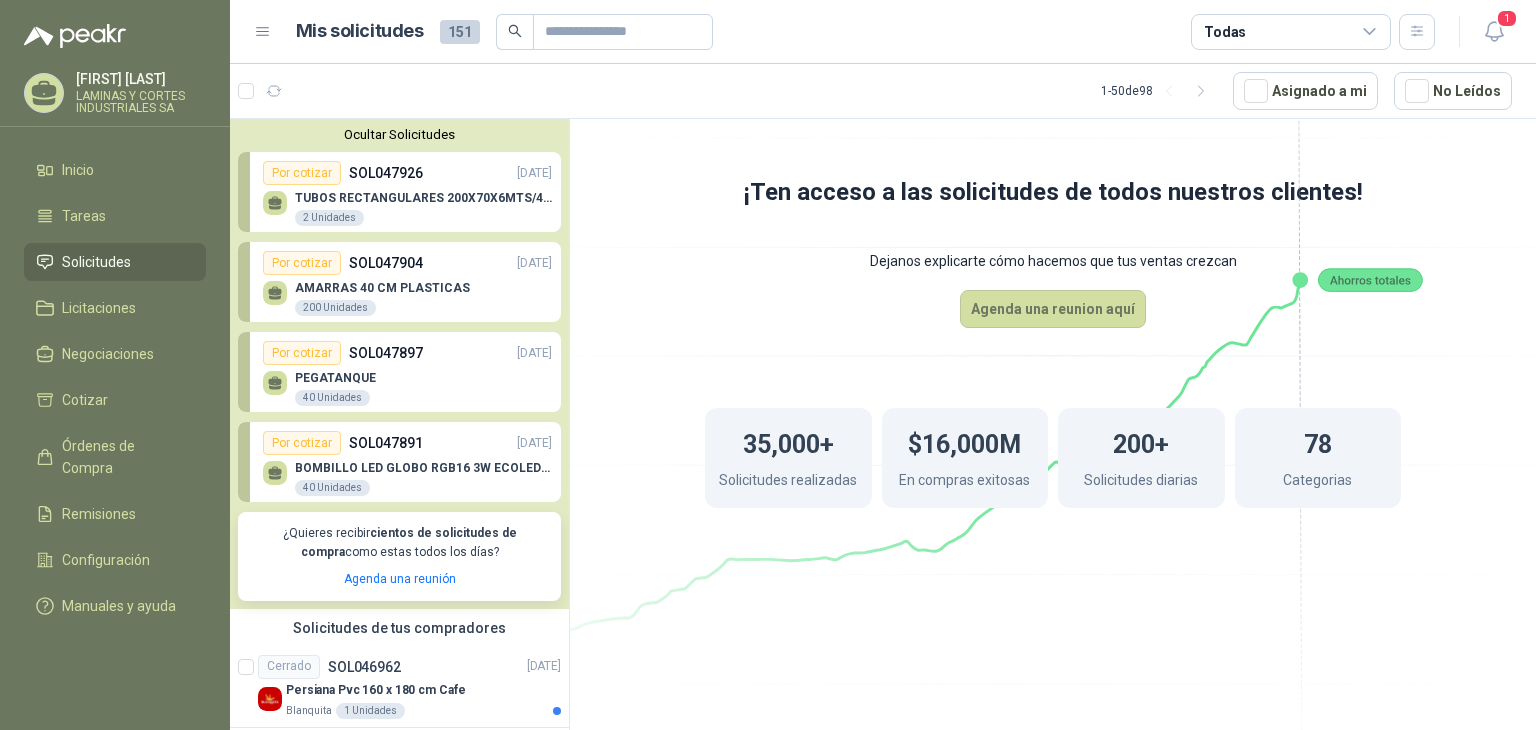 click on "SOL047891" at bounding box center (386, 443) 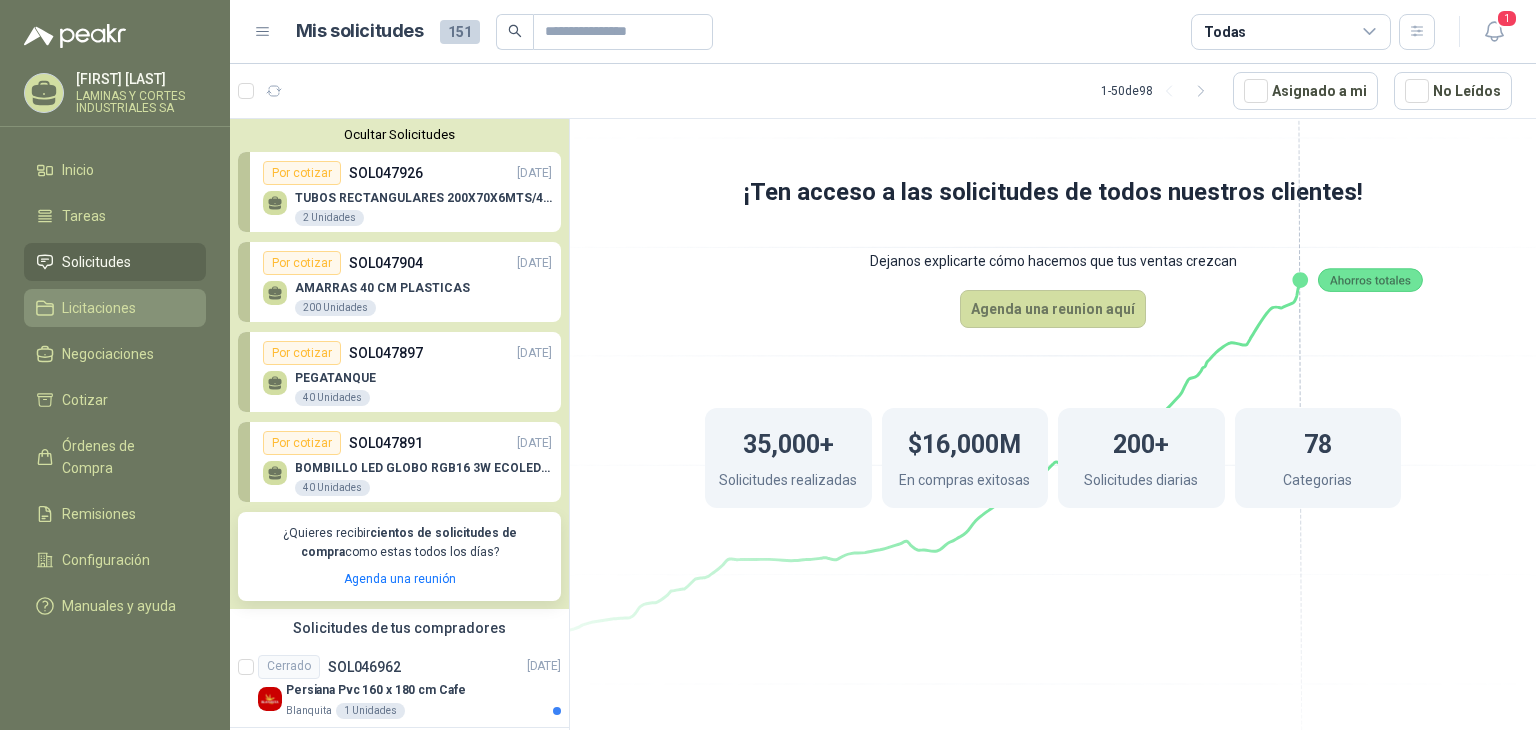 click on "Licitaciones" at bounding box center (99, 308) 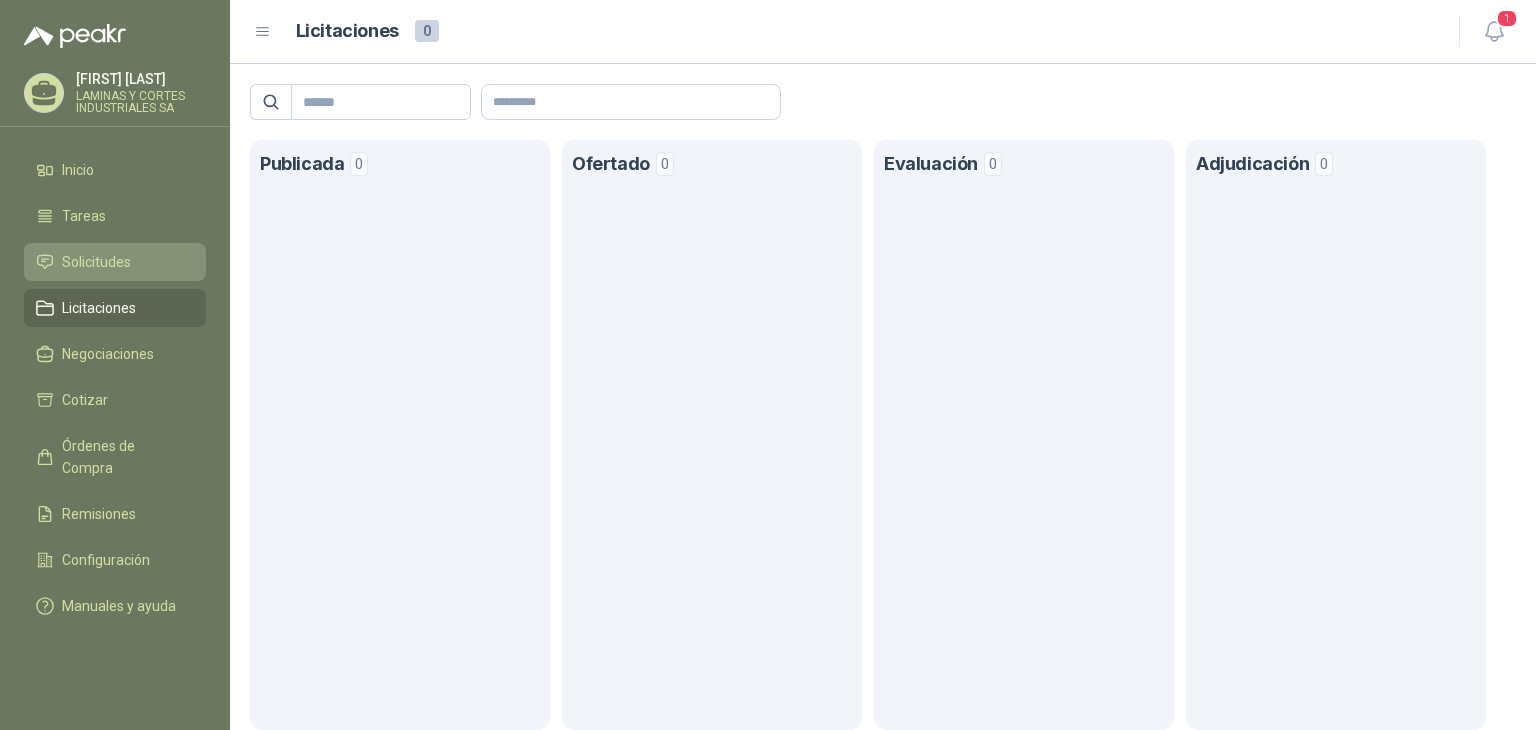 click on "Solicitudes" at bounding box center [96, 262] 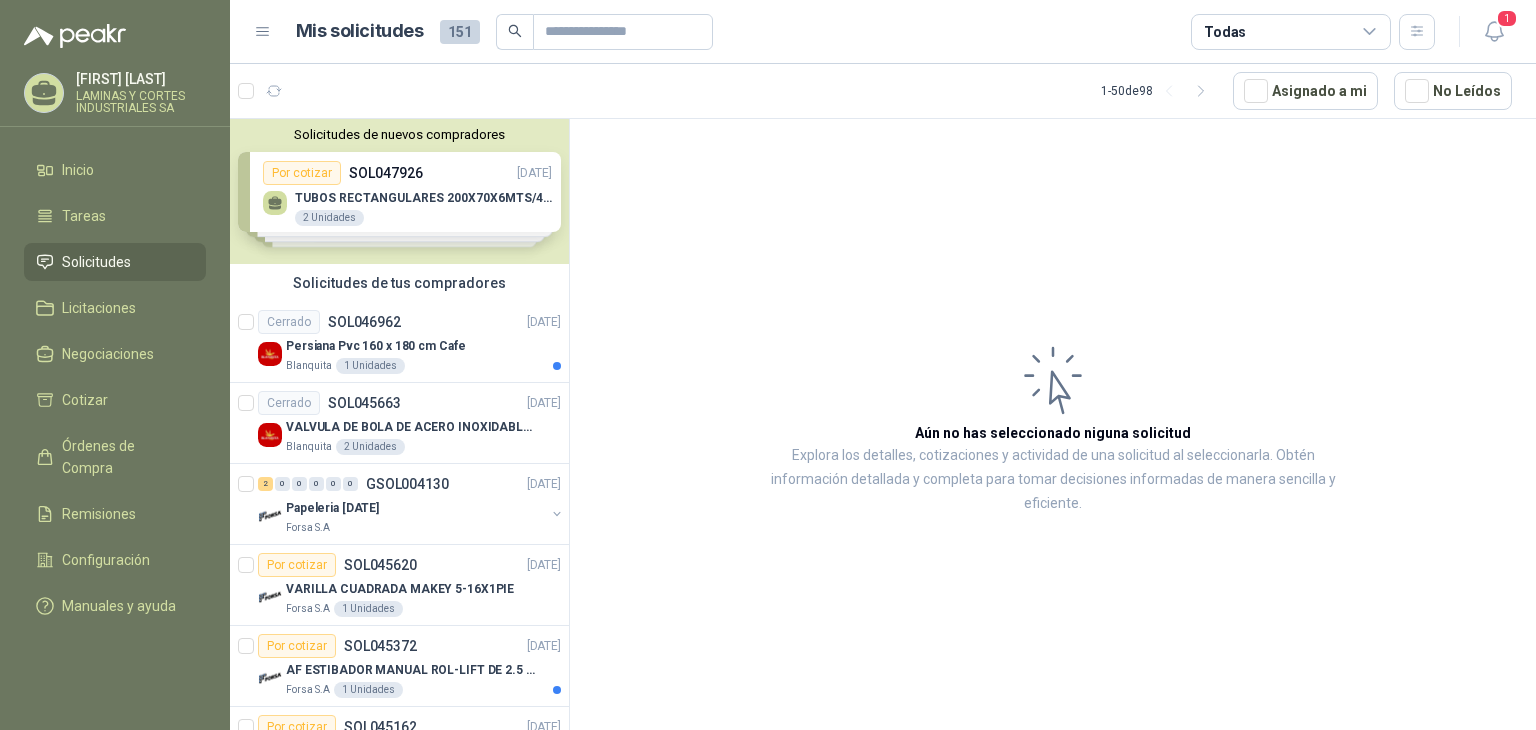 click on "Solicitudes de nuevos compradores Por cotizar SOL047926 [DATE] TUBOS RECTANGULARES 200X70X6MTS/4MM 2 Unidades Por cotizar SOL047904 [DATE] AMARRAS 40 CM PLASTICAS 200 Unidades Por cotizar SOL047897 [DATE] PEGATANQUE 40 Unidades Por cotizar SOL047891 [DATE] BOMBILLO LED GLOBO RGB16 3W ECOLED CONTROL REMOTO 40 Unidades ¿Quieres recibir cientos de solicitudes de compra como estas todos los días? Agenda una reunión" at bounding box center (399, 191) 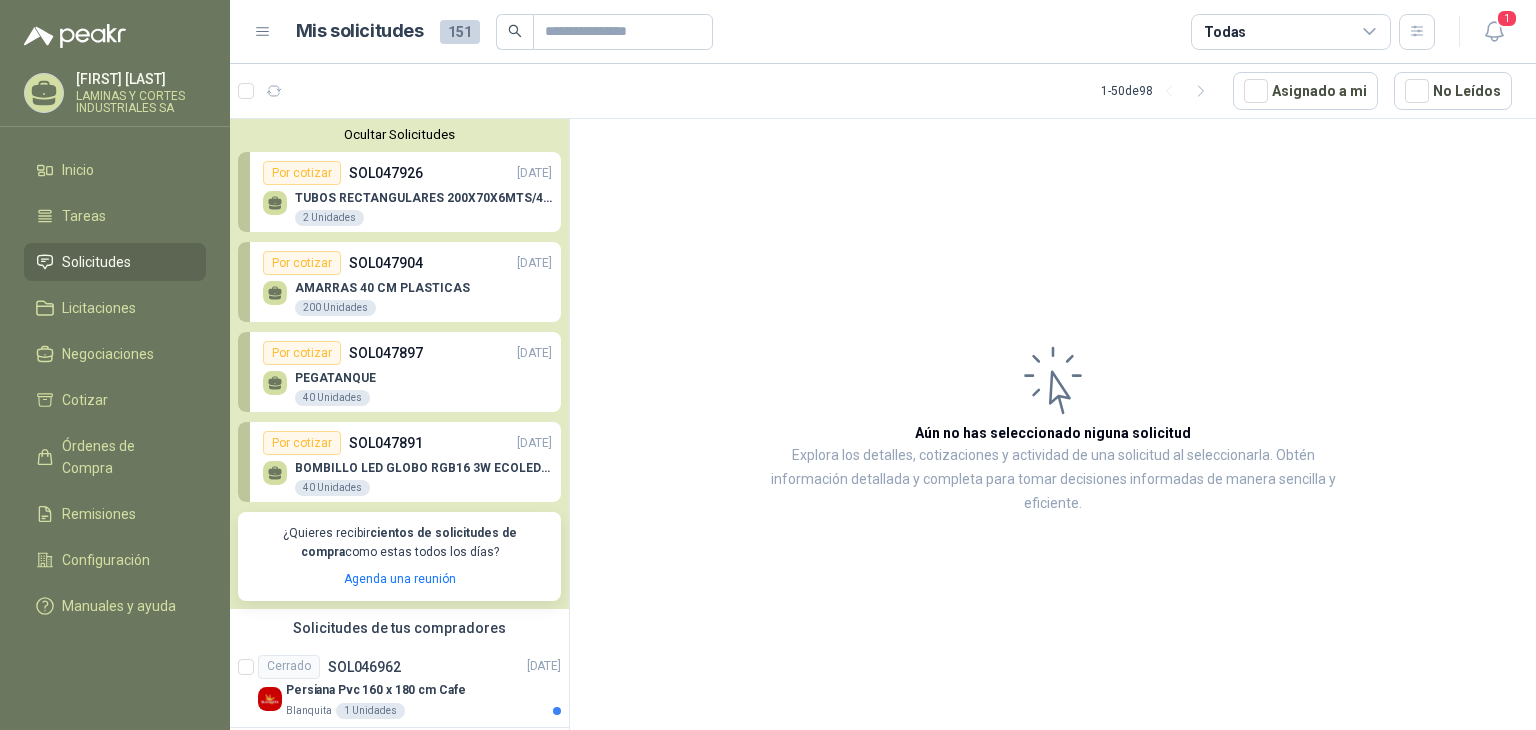 click on "SOL047897" at bounding box center (386, 353) 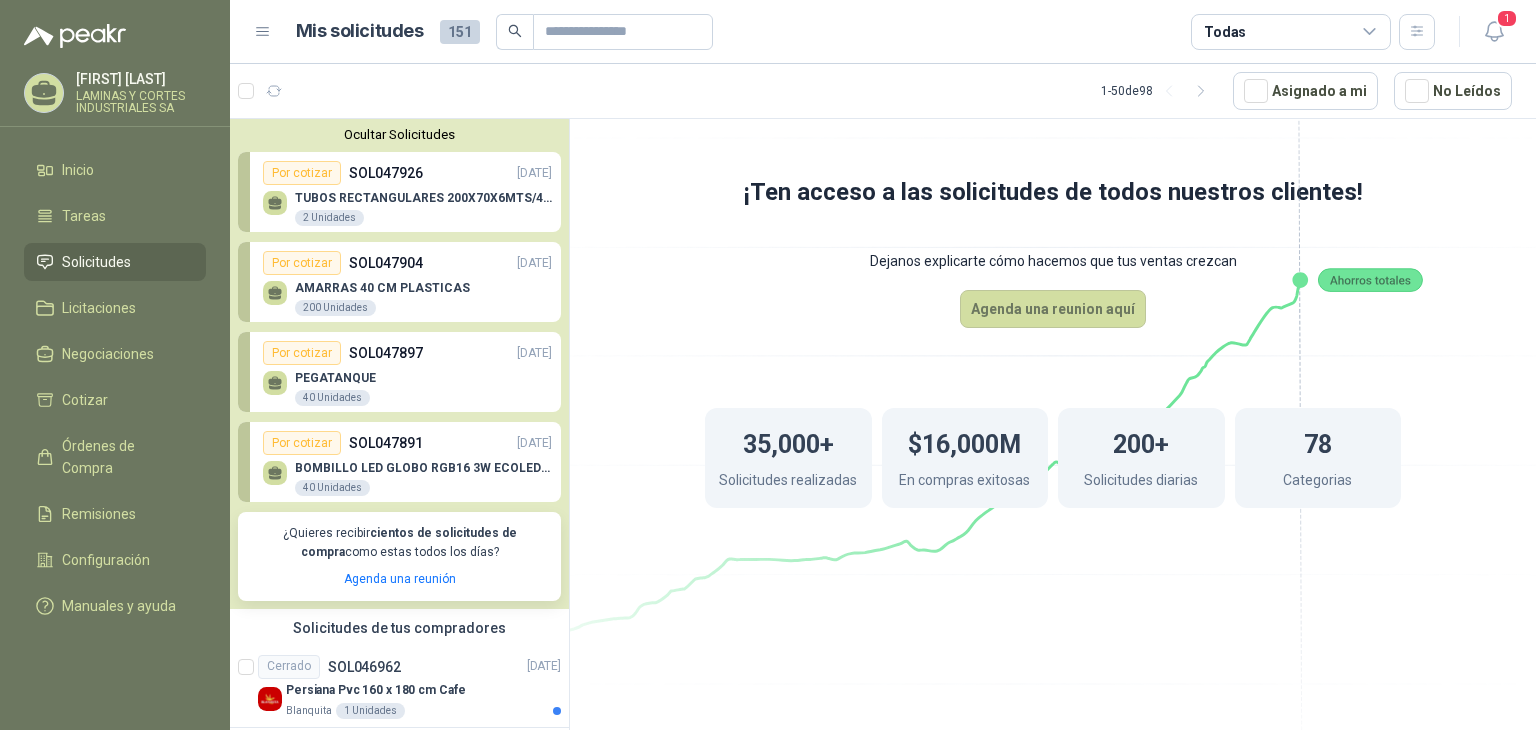 click on "TUBOS RECTANGULARES 200X70X6MTS/4MM" at bounding box center (423, 198) 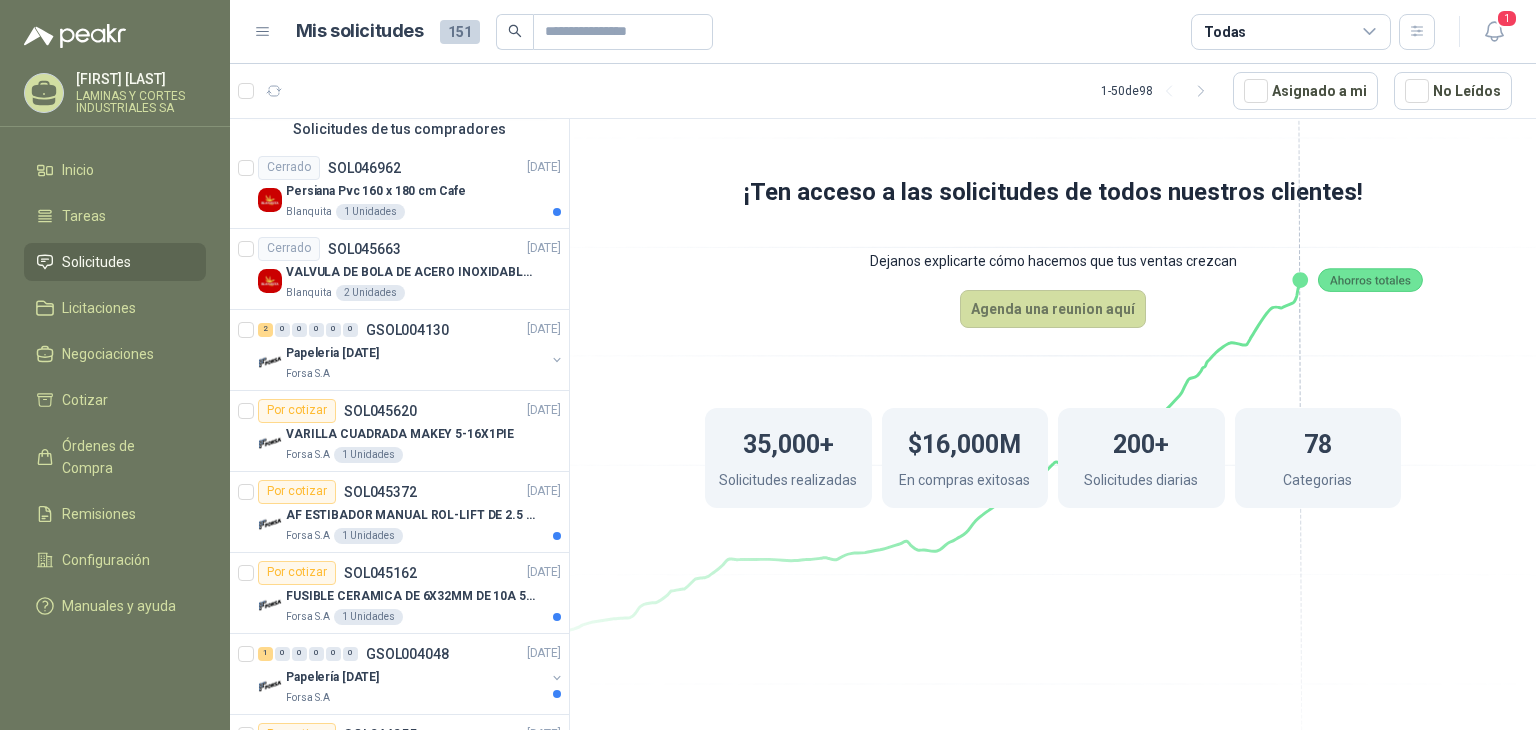 scroll, scrollTop: 526, scrollLeft: 0, axis: vertical 